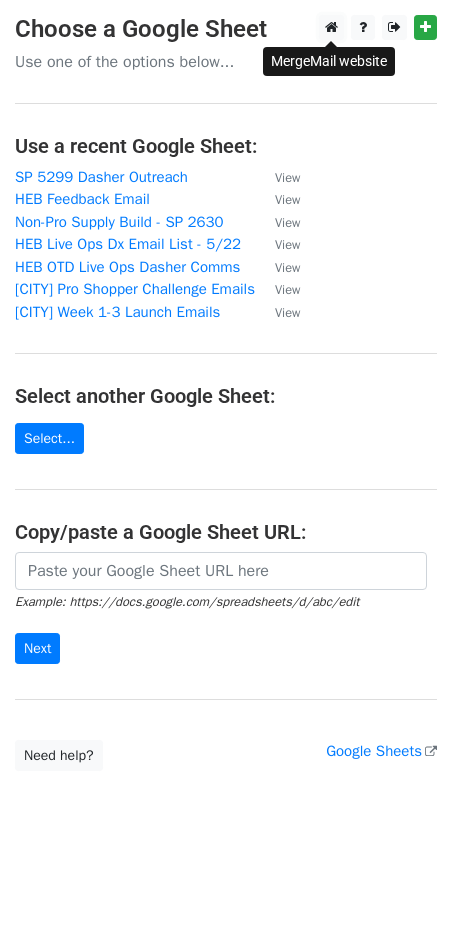 scroll, scrollTop: 0, scrollLeft: 0, axis: both 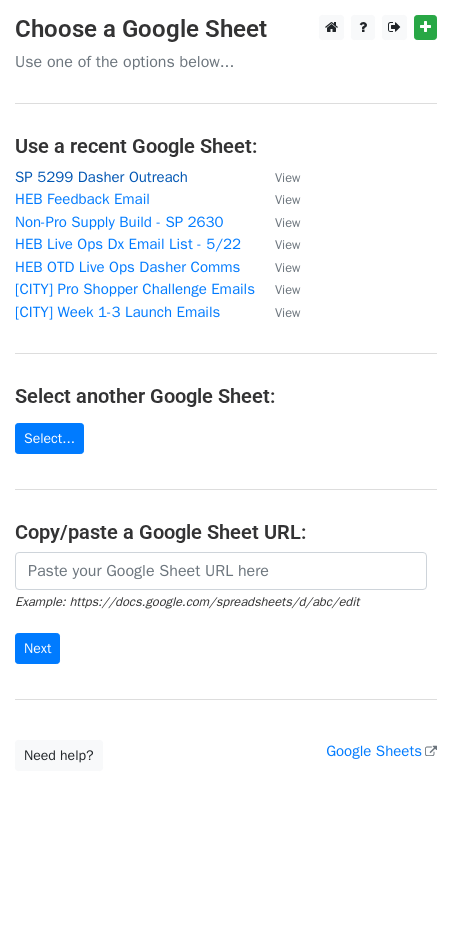 click on "SP 5299 Dasher Outreach" at bounding box center (101, 177) 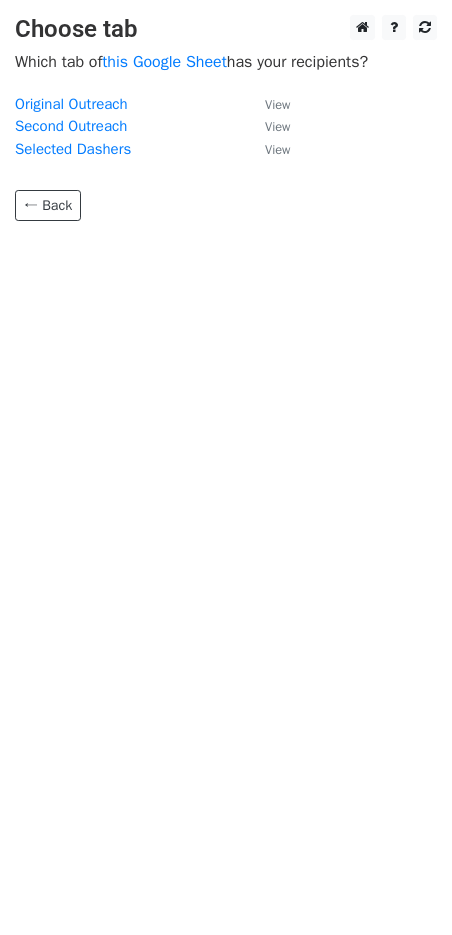 scroll, scrollTop: 0, scrollLeft: 0, axis: both 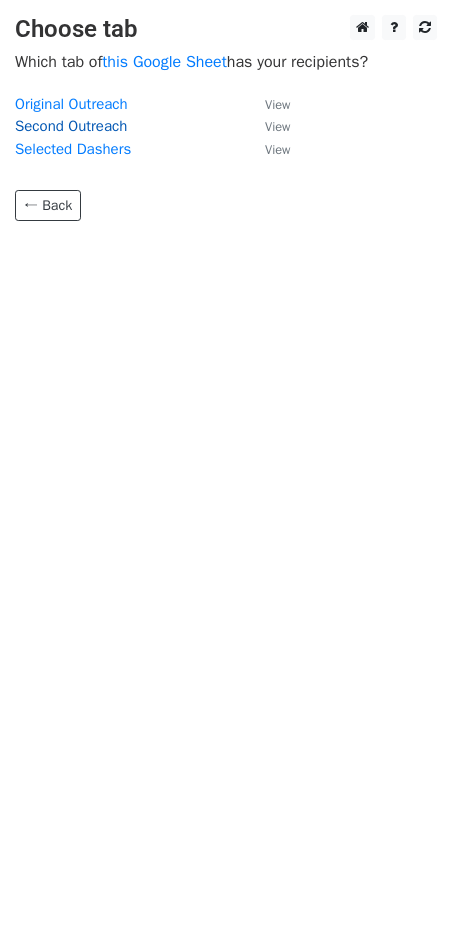 click on "Second Outreach" at bounding box center [71, 126] 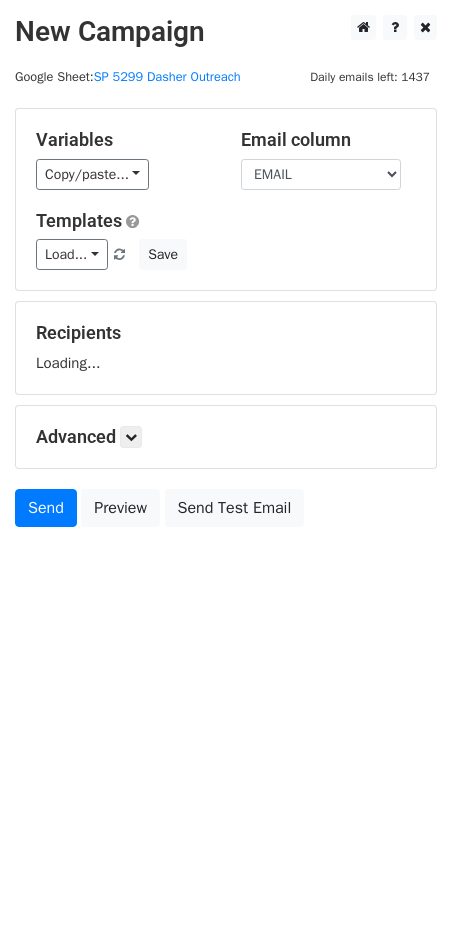 scroll, scrollTop: 0, scrollLeft: 0, axis: both 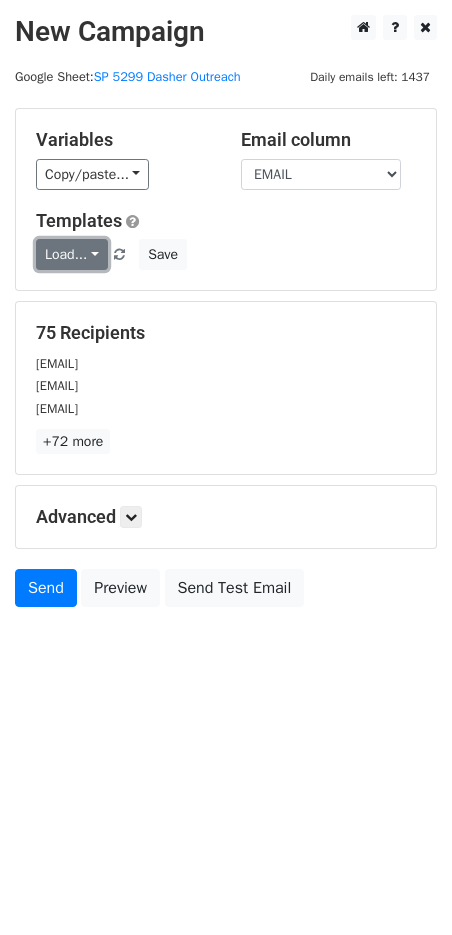 click on "Load..." at bounding box center [72, 254] 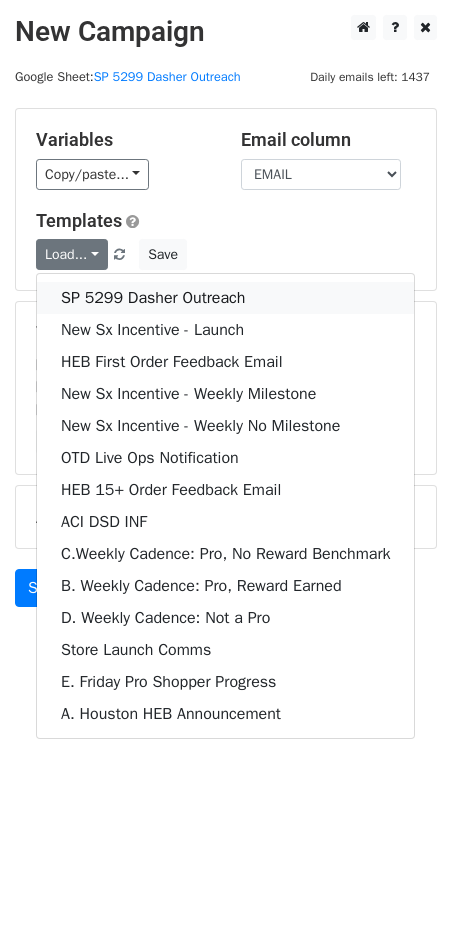 click on "SP 5299 Dasher Outreach" at bounding box center [225, 298] 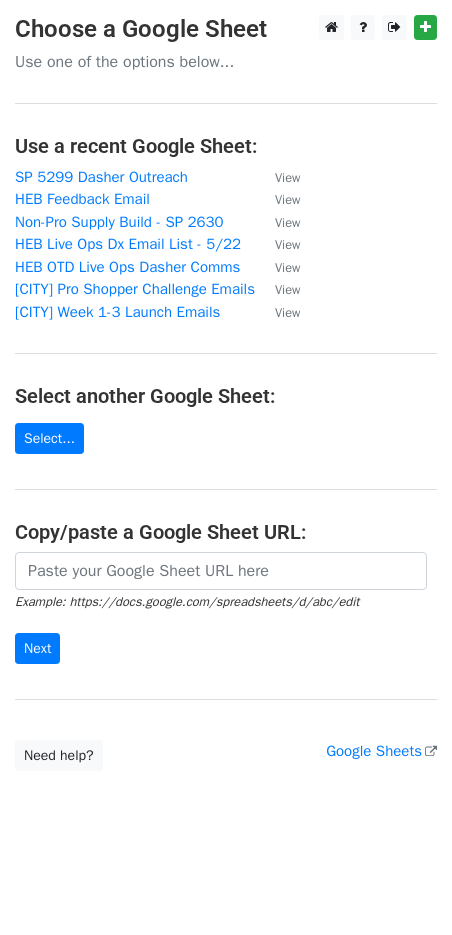 scroll, scrollTop: 0, scrollLeft: 0, axis: both 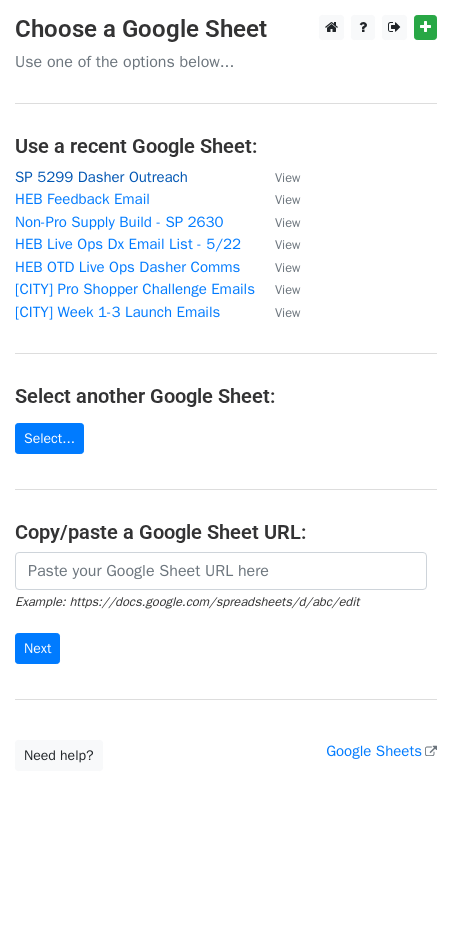 click on "SP 5299 Dasher Outreach" at bounding box center (101, 177) 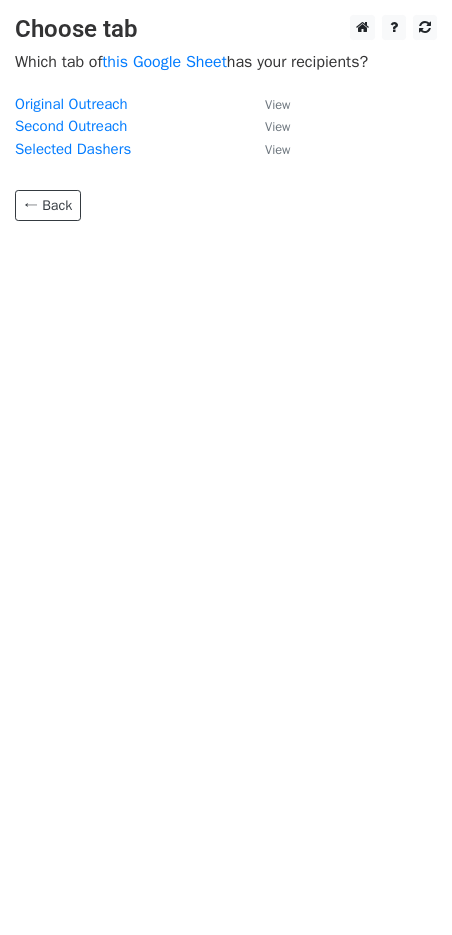 scroll, scrollTop: 0, scrollLeft: 0, axis: both 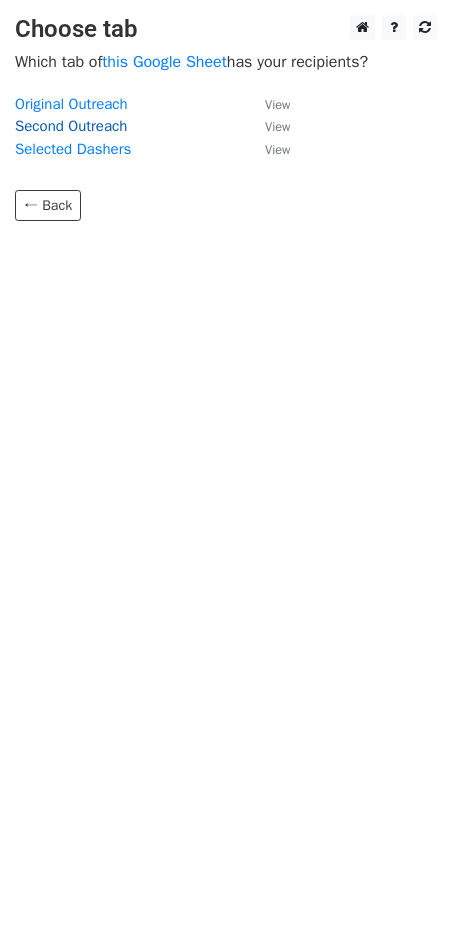 click on "Second Outreach" at bounding box center [71, 126] 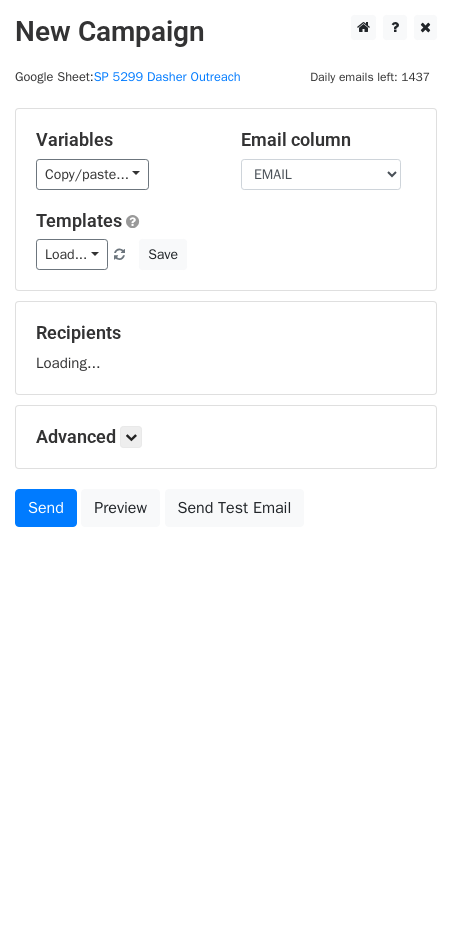 scroll, scrollTop: 0, scrollLeft: 0, axis: both 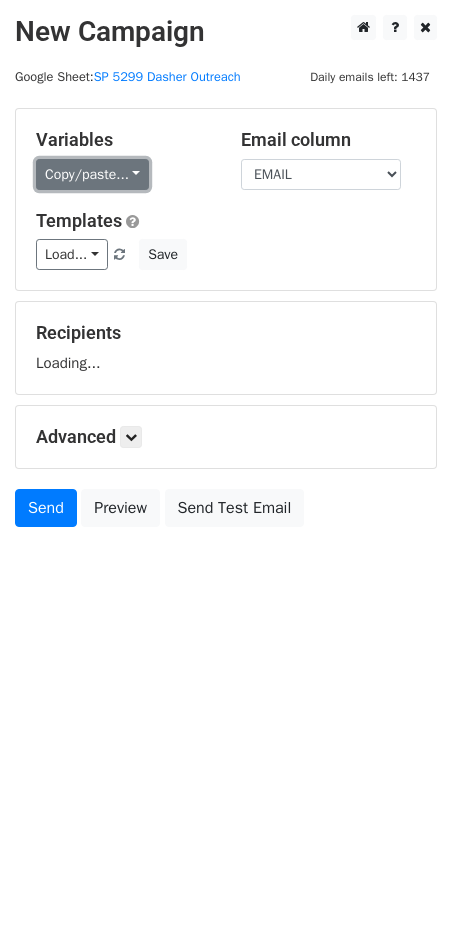 click on "Copy/paste..." at bounding box center (92, 174) 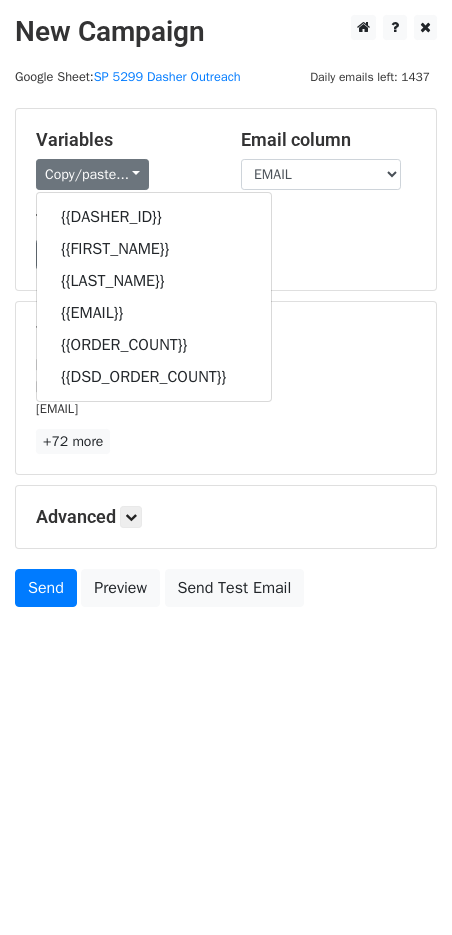 click on "New Campaign
Daily emails left: 1437
Google Sheet:
SP 5299 Dasher Outreach
Variables
Copy/paste...
{{DASHER_ID}}
{{FIRST_NAME}}
{{LAST_NAME}}
{{EMAIL}}
{{ORDER_COUNT}}
{{DSD_ORDER_COUNT}}
Email column
DASHER_ID
FIRST_NAME
LAST_NAME
EMAIL
ORDER_COUNT
DSD_ORDER_COUNT
Templates
Load...
SP 5299 Dasher Outreach
New Sx Incentive - Launch
HEB First Order Feedback Email
New Sx Incentive - Weekly Milestone
New Sx Incentive - Weekly No Milestone
OTD Live Ops Notification
HEB 15+ Order Feedback Email
ACI DSD INF
C.Weekly Cadence: Pro, No Reward Benchmark
B. Weekly Cadence: Pro, Reward Earned
D. Weekly Cadence: Not a Pro
Store Launch Comms
E. Friday Pro Shopper Progress
A. Houston HEB Announcement
Save
75 Recipients
miamtz11@gmail.com
converse.norely28@yahoo.com
lilyv1984@hotmail.com" at bounding box center (226, 316) 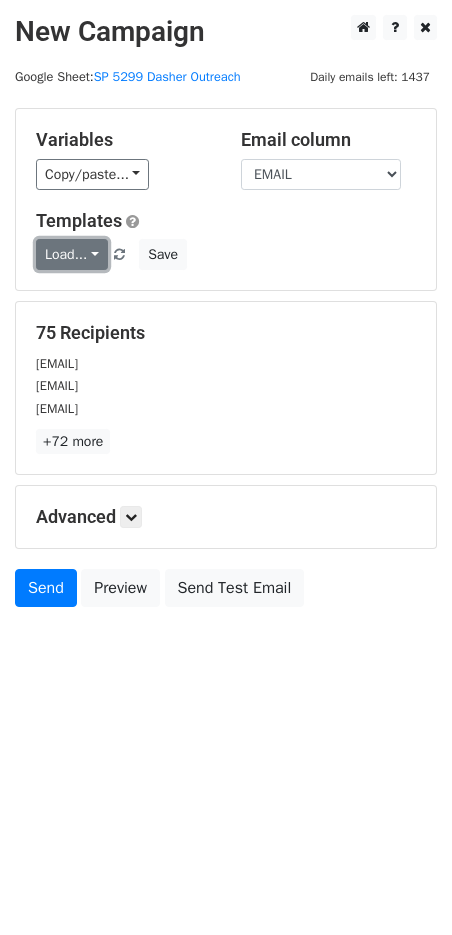 click on "Load..." at bounding box center [72, 254] 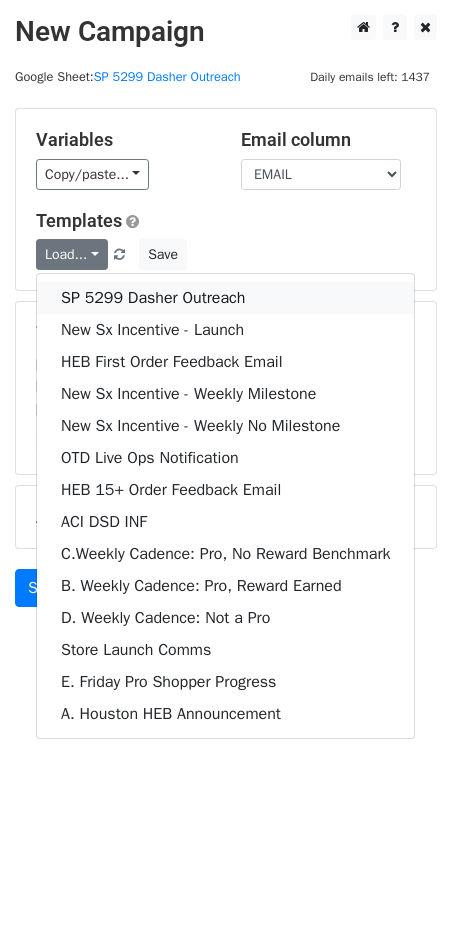 click on "SP 5299 Dasher Outreach" at bounding box center (225, 298) 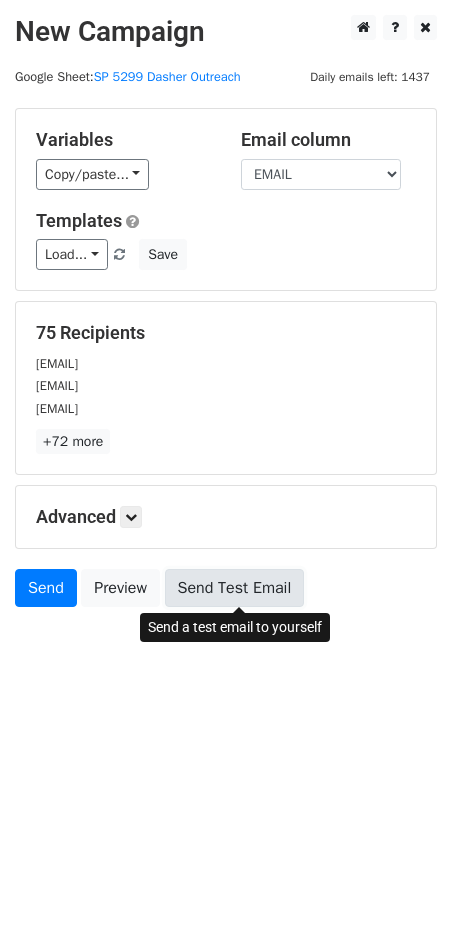 click on "Send Test Email" at bounding box center [235, 588] 